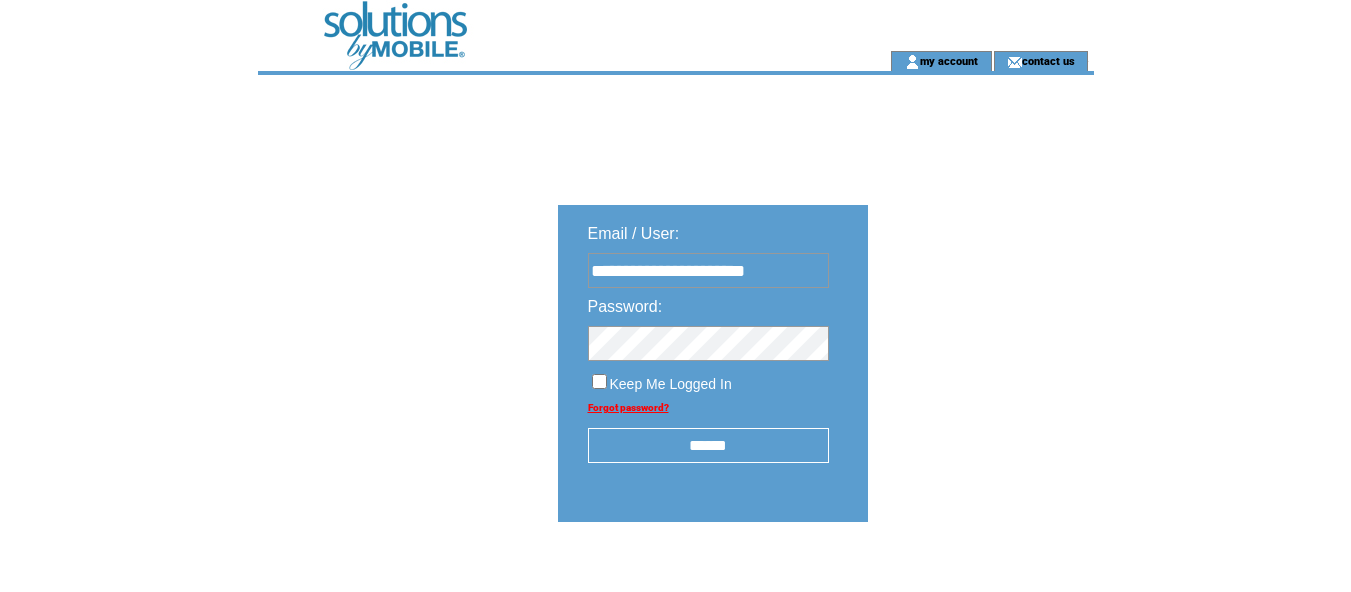 scroll, scrollTop: 0, scrollLeft: 0, axis: both 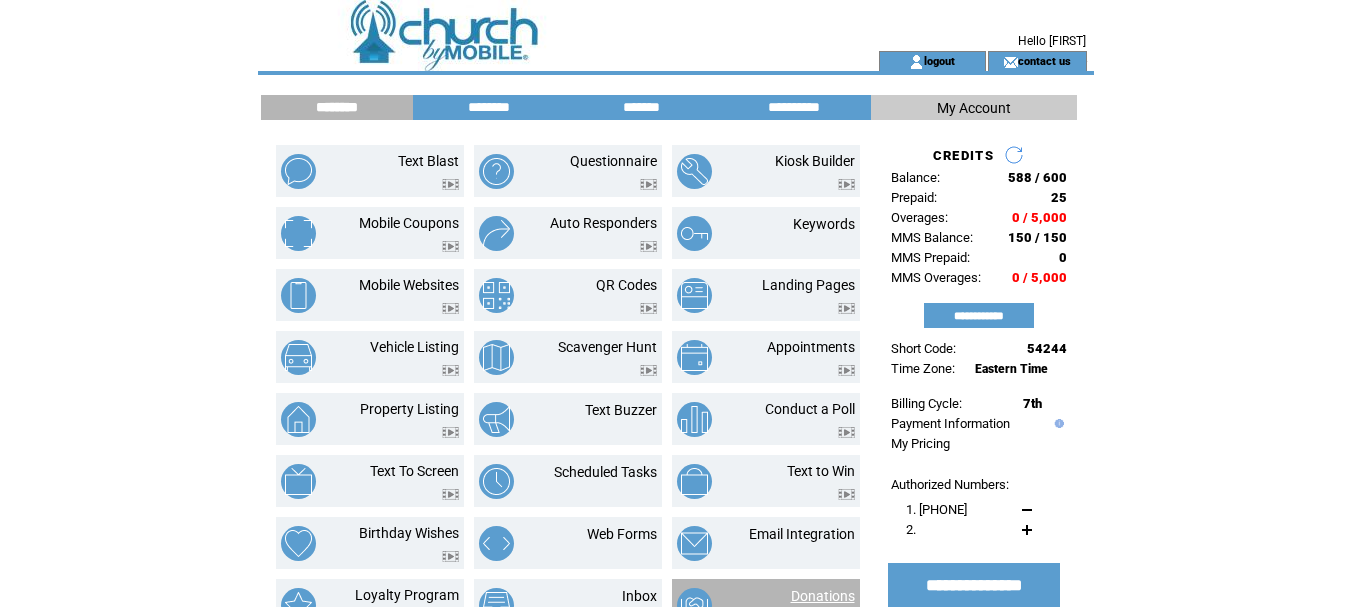 click on "Donations" at bounding box center [823, 596] 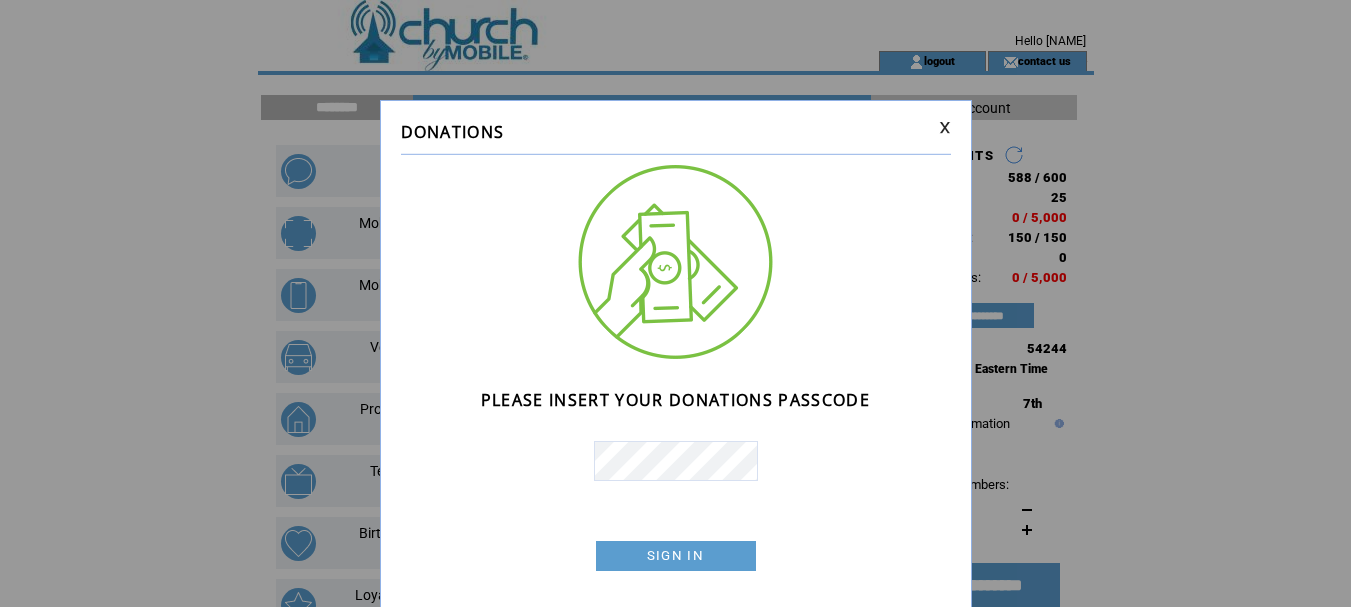scroll, scrollTop: 0, scrollLeft: 0, axis: both 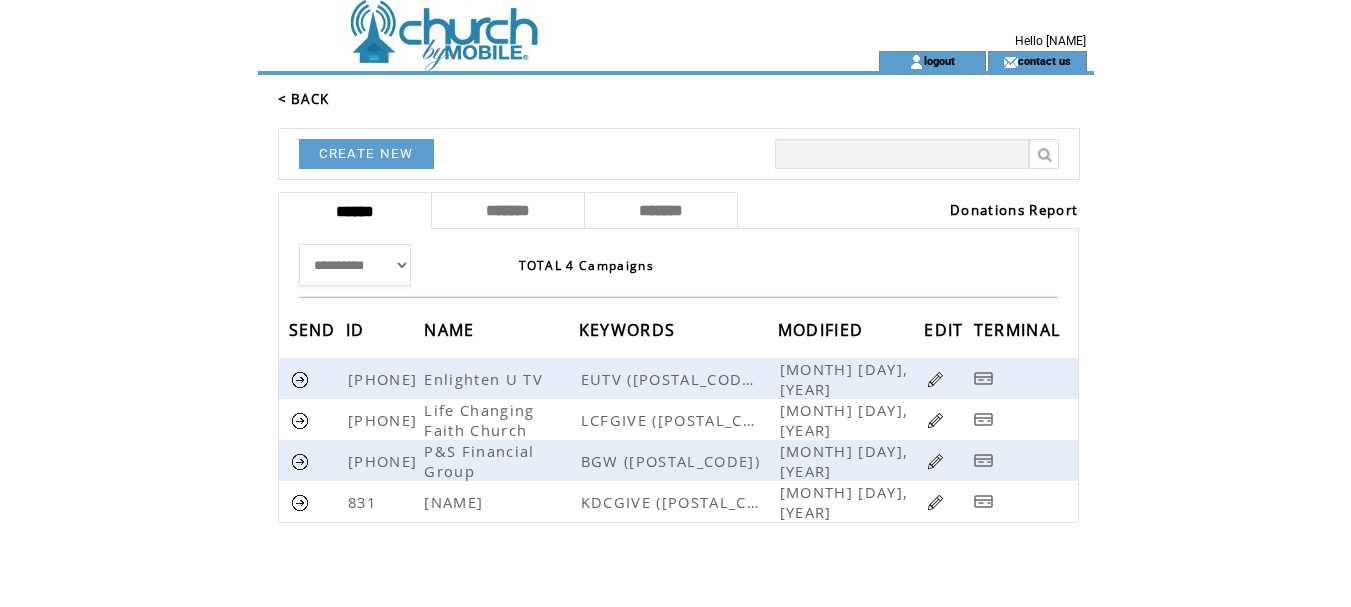 click on "Donations Report" at bounding box center (1014, 210) 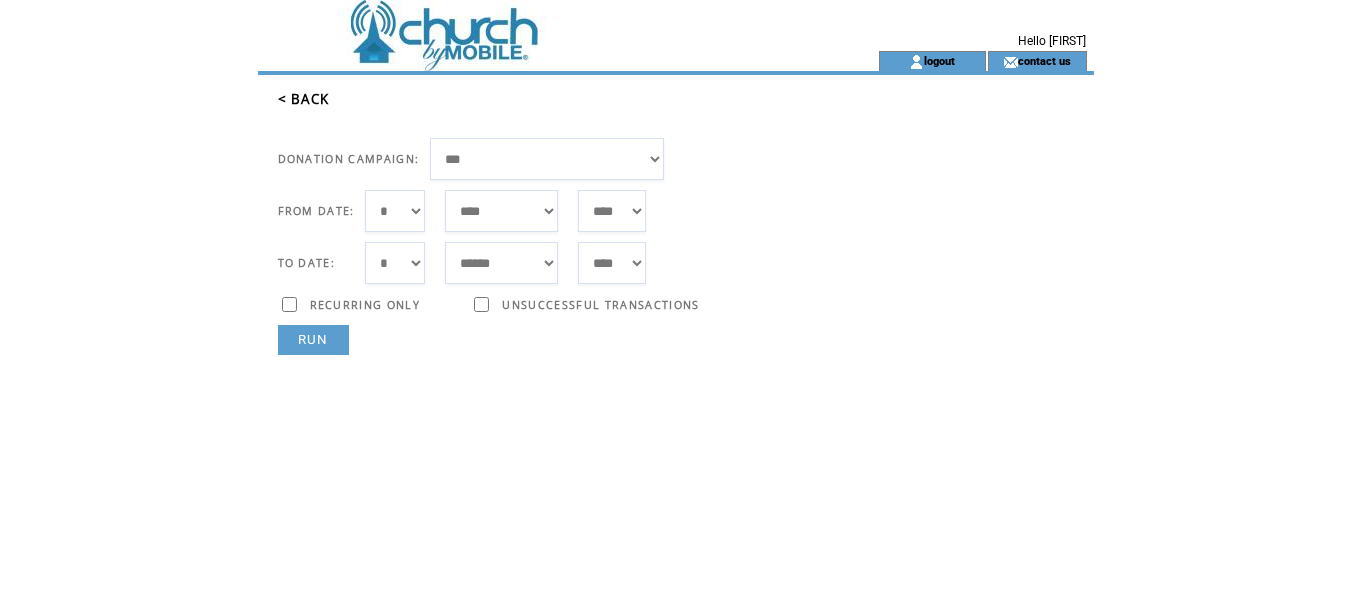 scroll, scrollTop: 0, scrollLeft: 0, axis: both 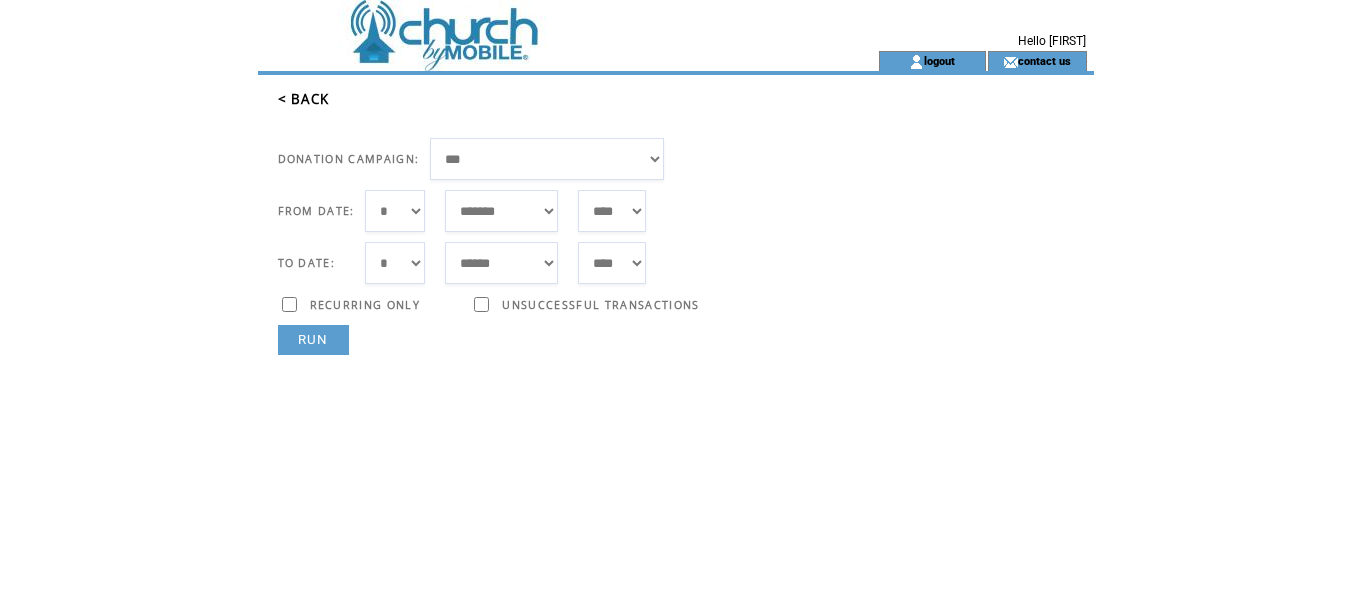 click on "RUN" at bounding box center (313, 340) 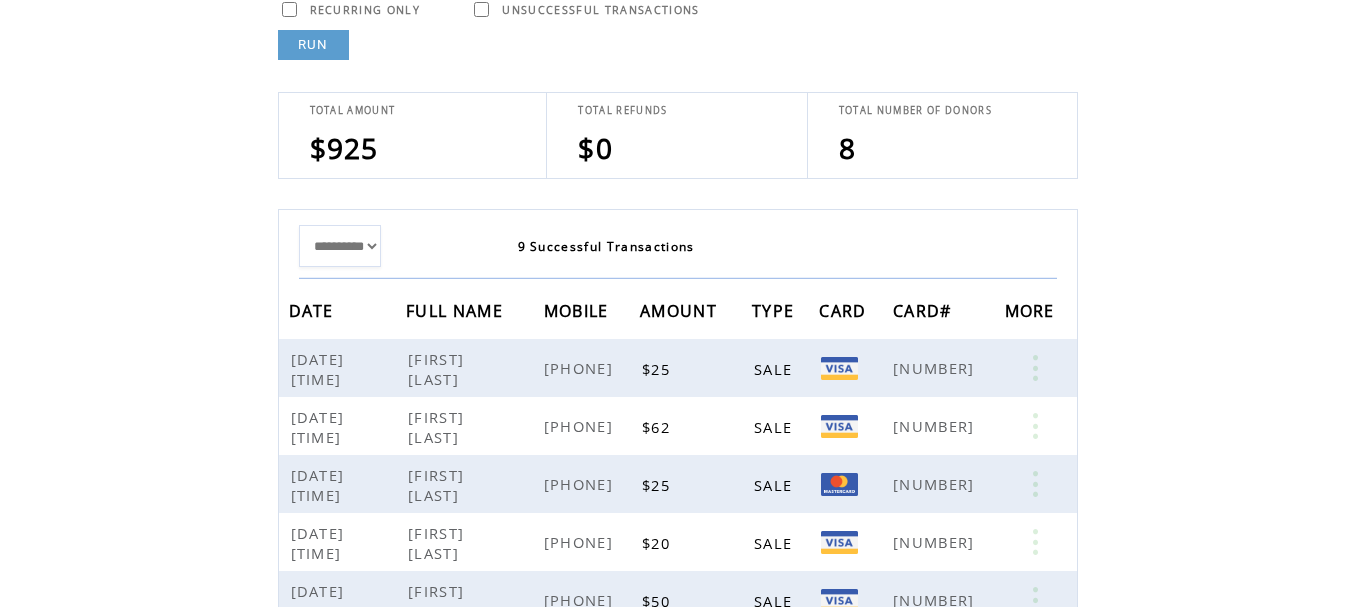 scroll, scrollTop: 0, scrollLeft: 0, axis: both 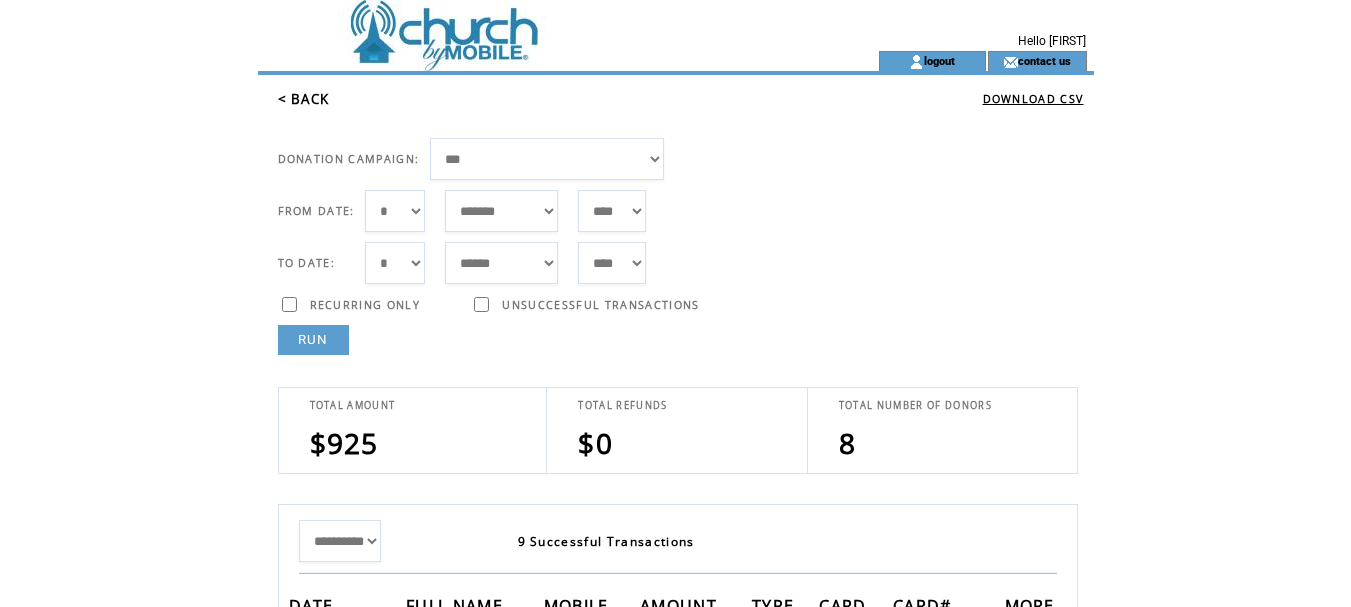 click on "**********" at bounding box center [547, 159] 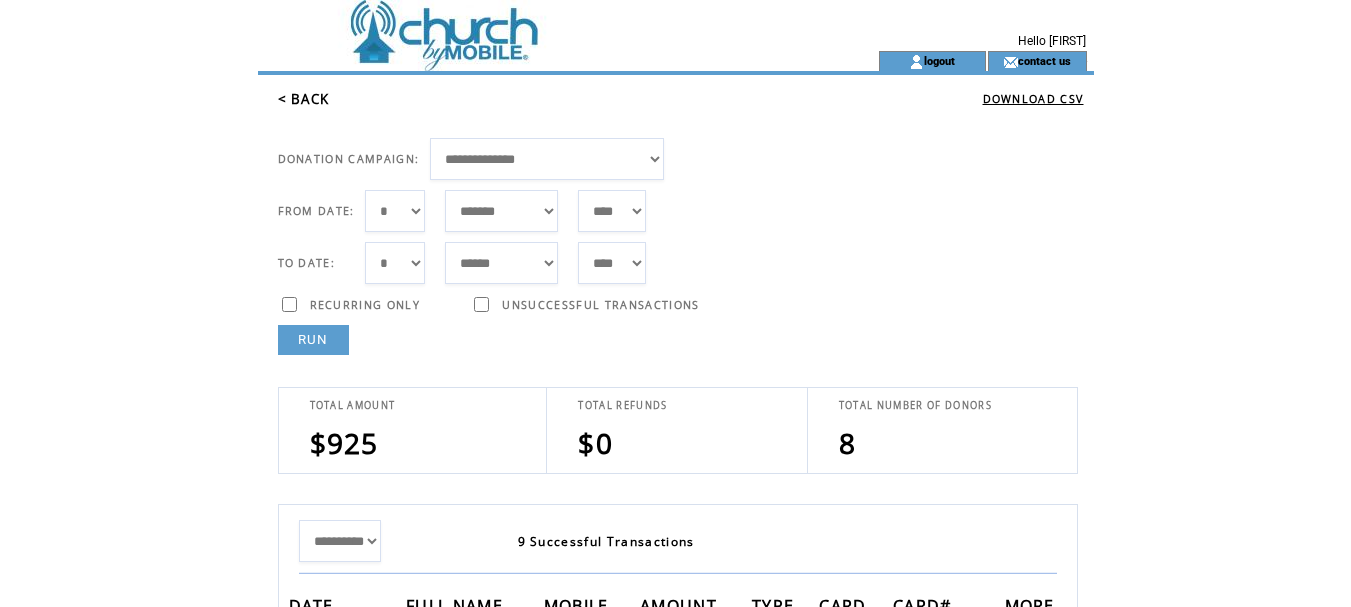click on "**********" at bounding box center (547, 159) 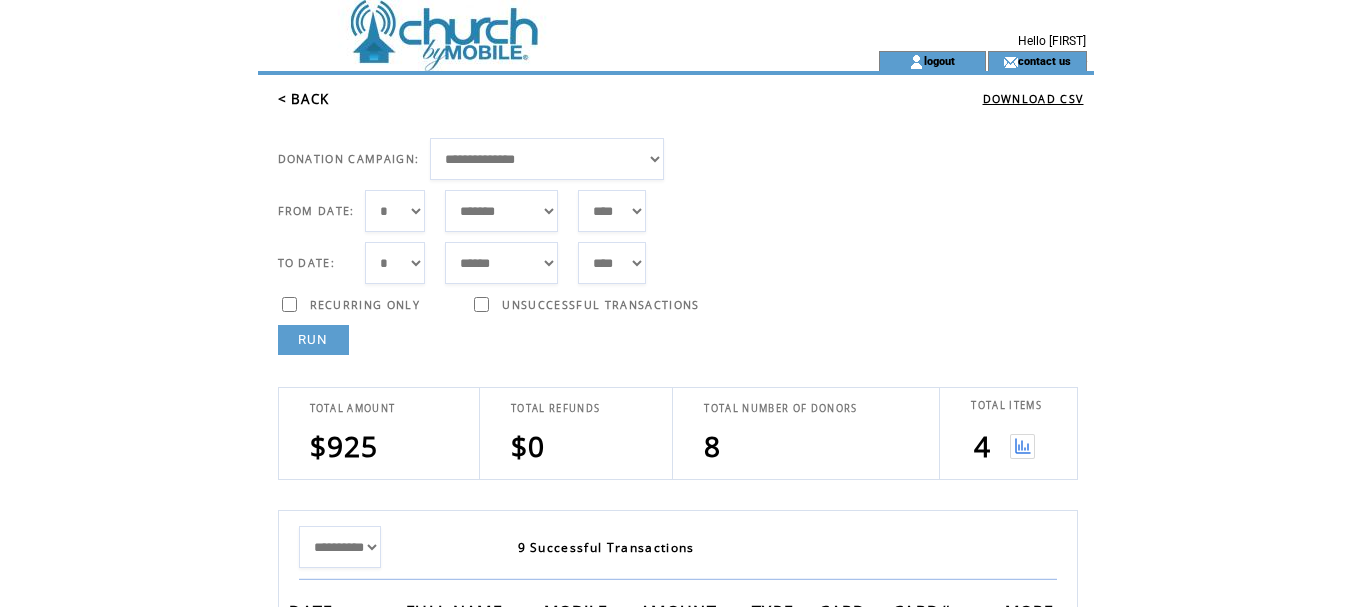 click at bounding box center (1022, 446) 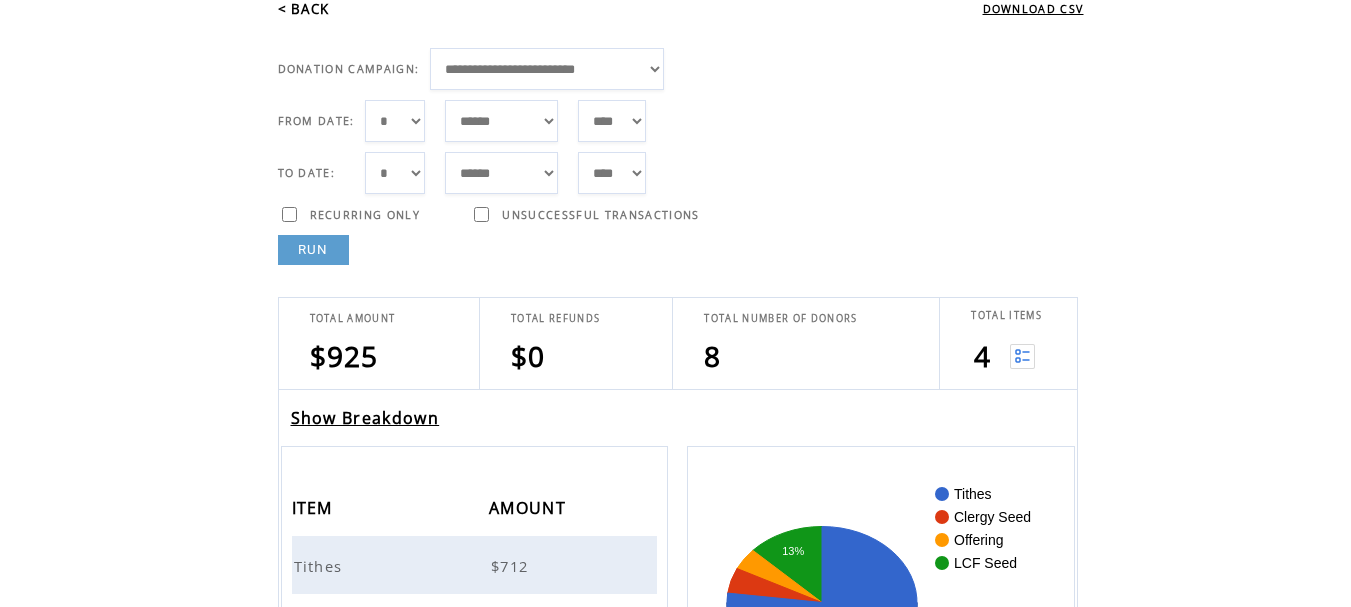 scroll, scrollTop: 300, scrollLeft: 0, axis: vertical 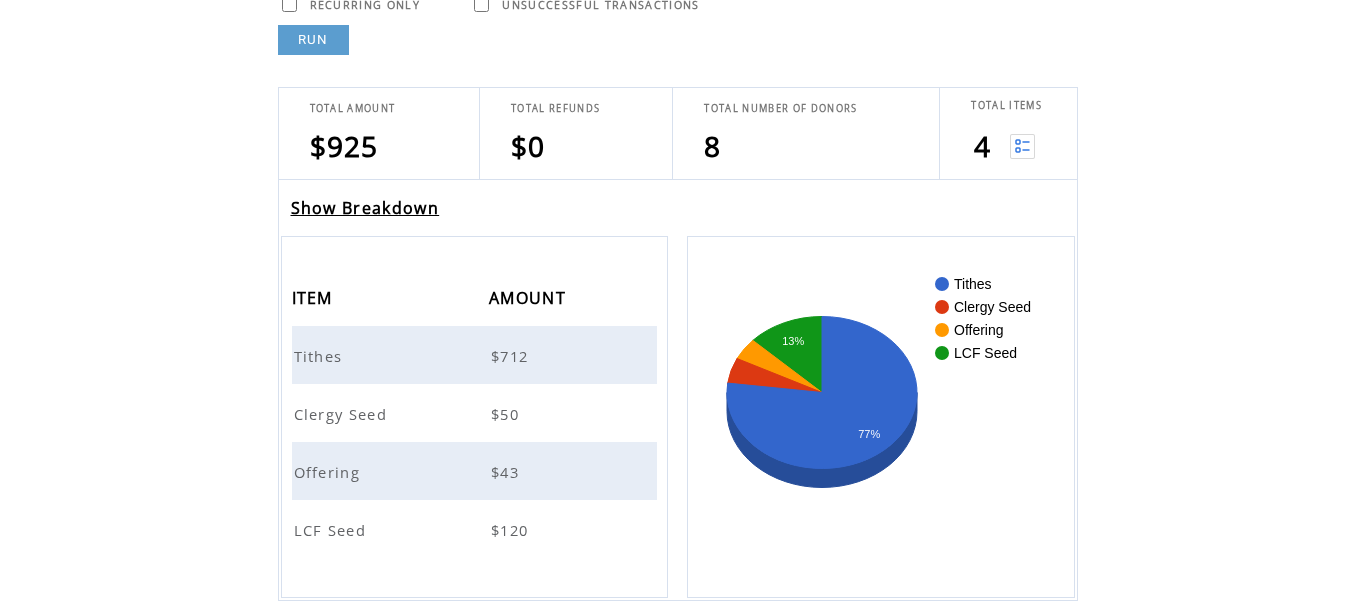 click on "Show Breakdown" at bounding box center [365, 208] 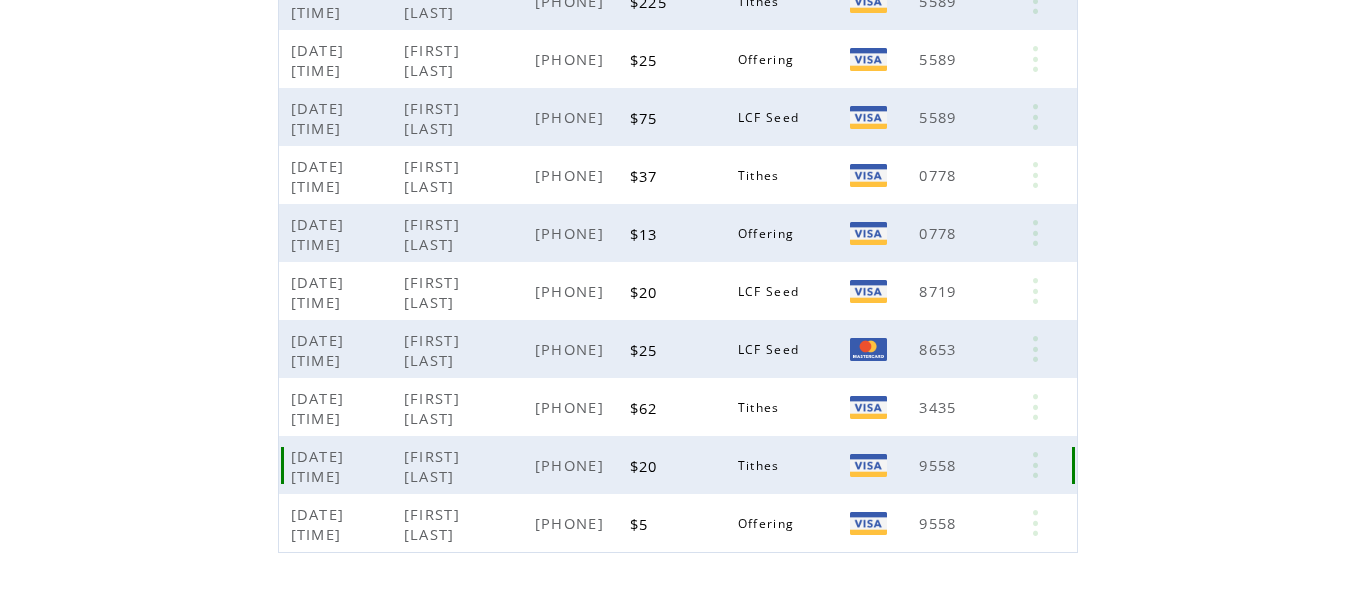 scroll, scrollTop: 954, scrollLeft: 0, axis: vertical 